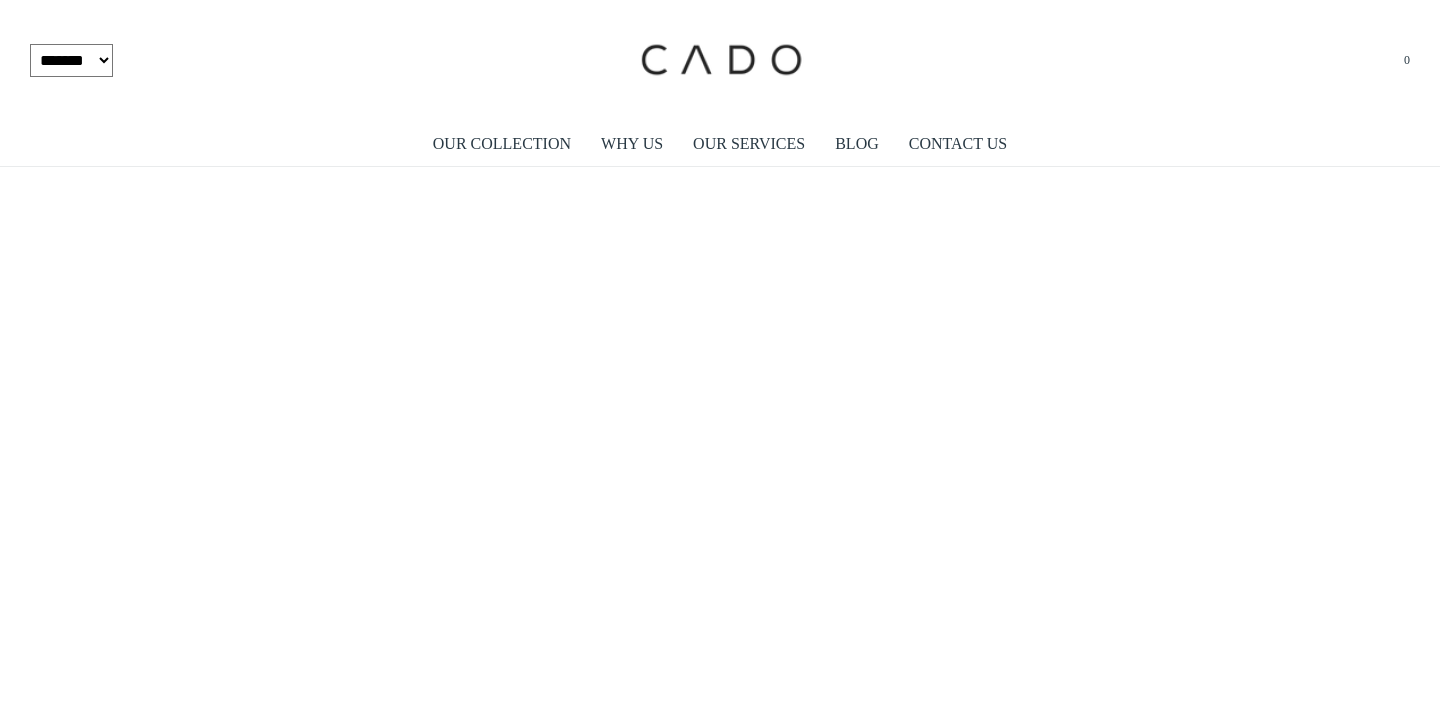 scroll, scrollTop: 0, scrollLeft: 0, axis: both 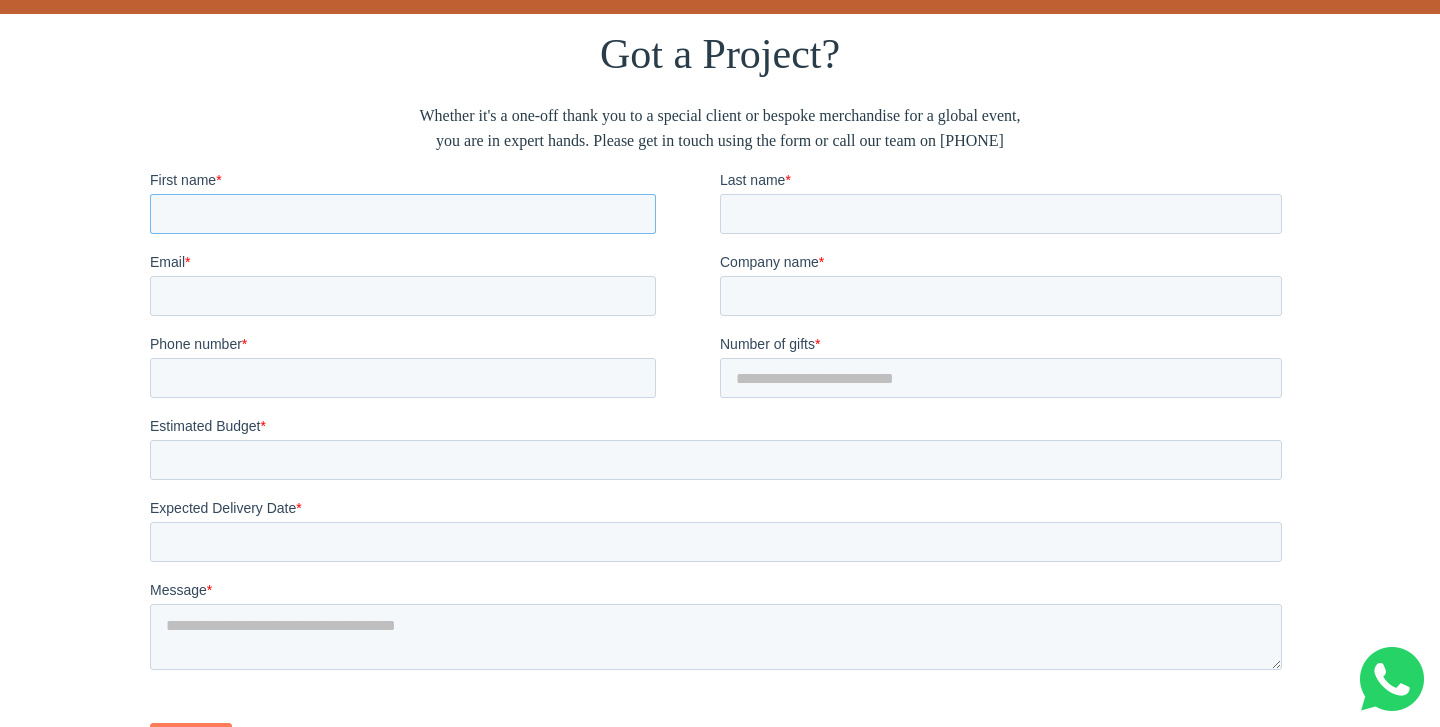 click on "First name *" at bounding box center (403, 213) 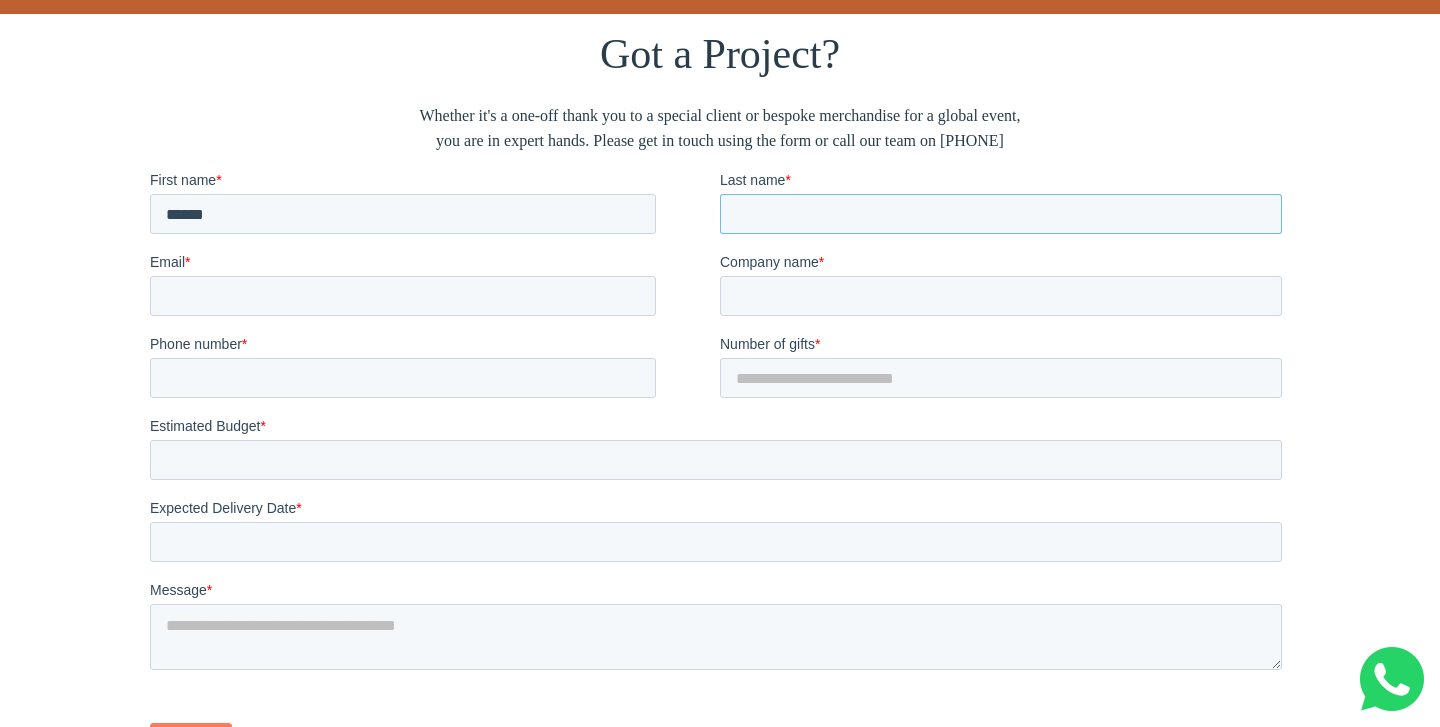 type on "*******" 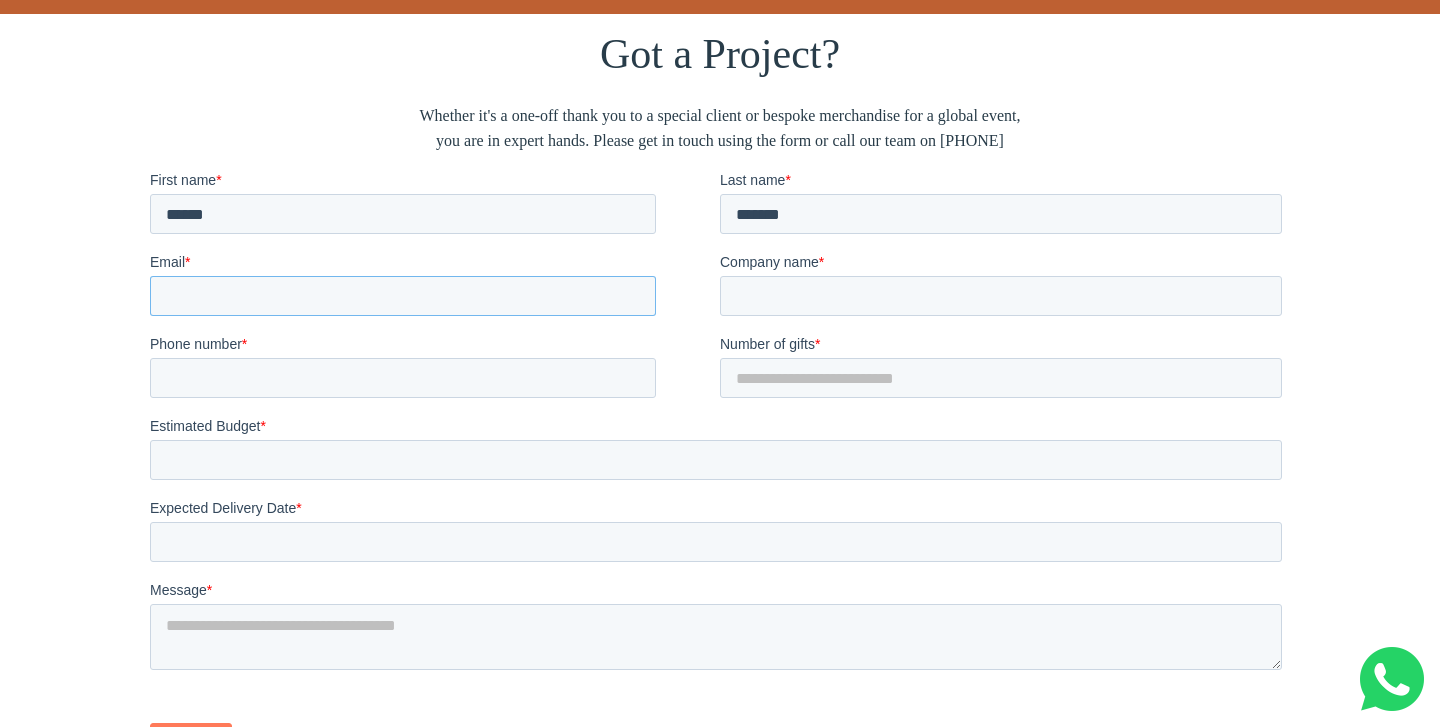 type on "**********" 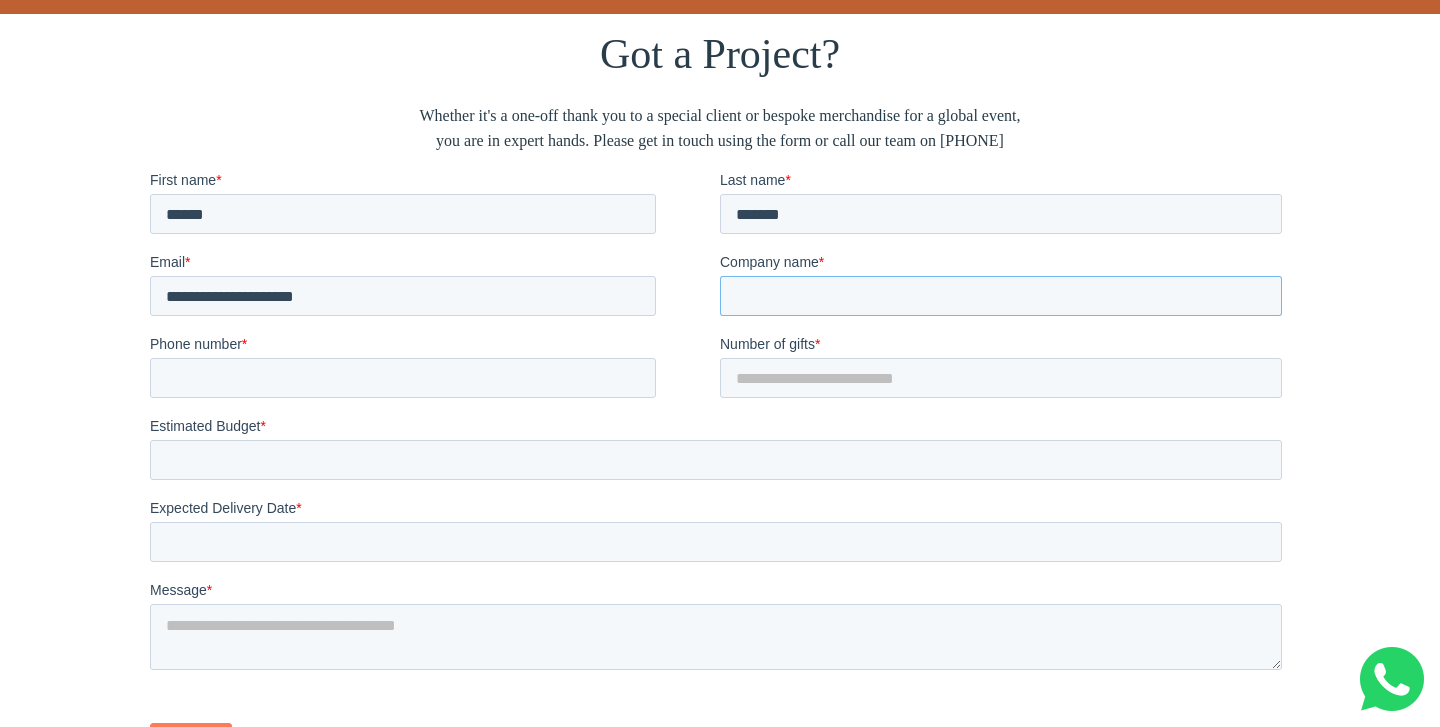 type on "****" 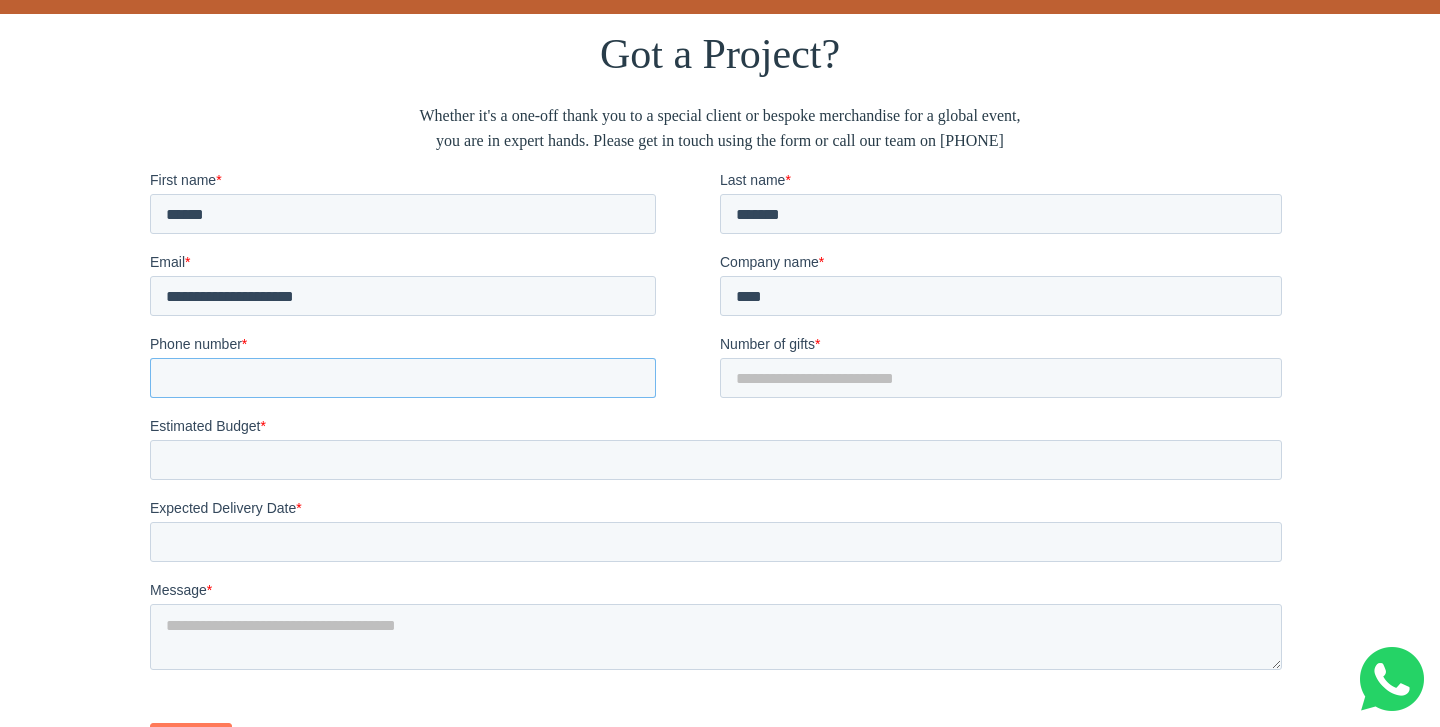 type on "**********" 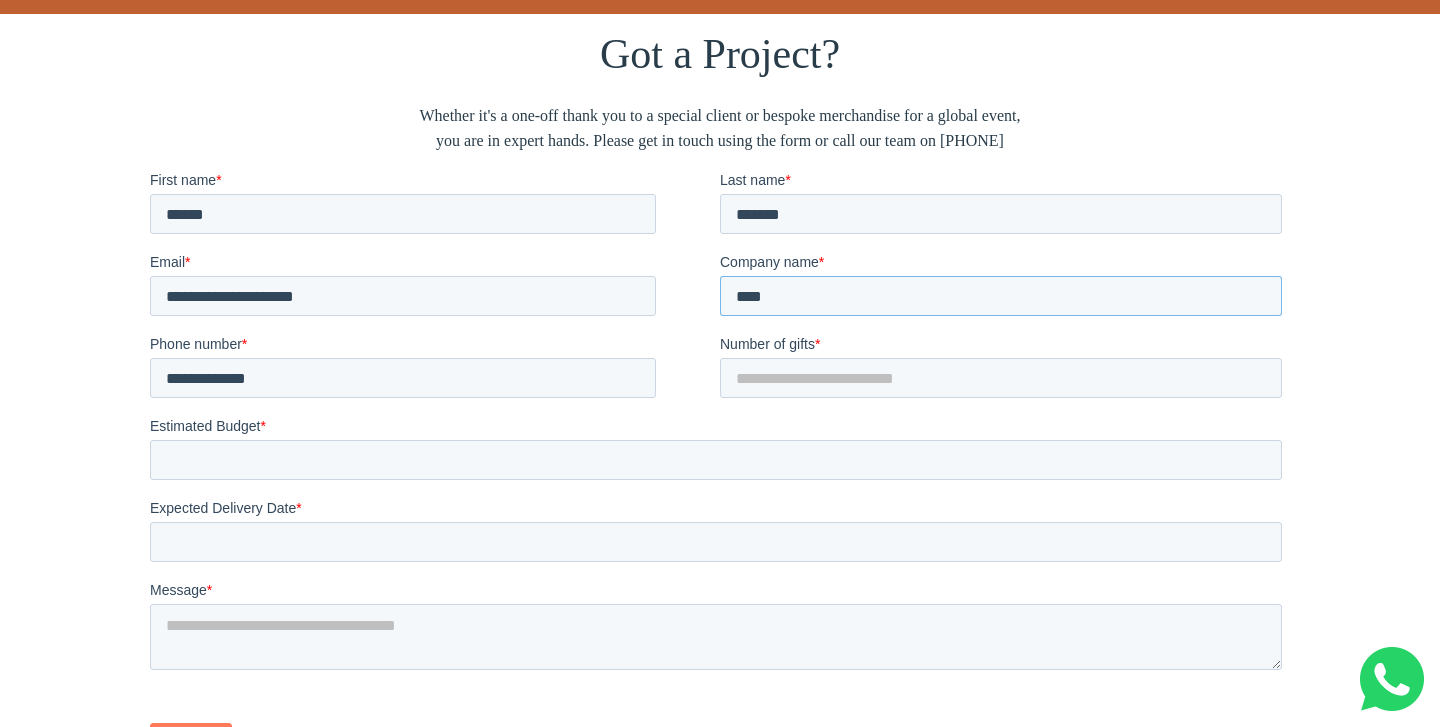 click on "****" at bounding box center (1001, 295) 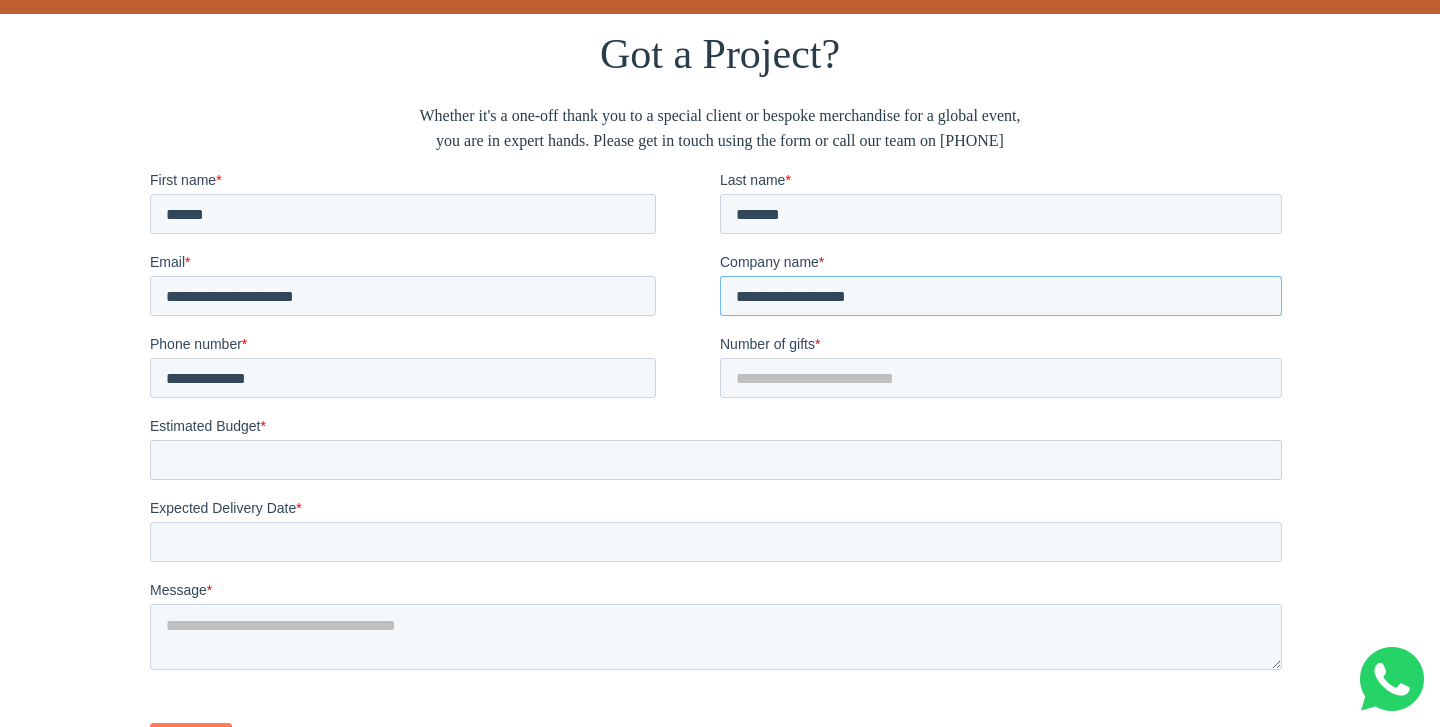 type on "**********" 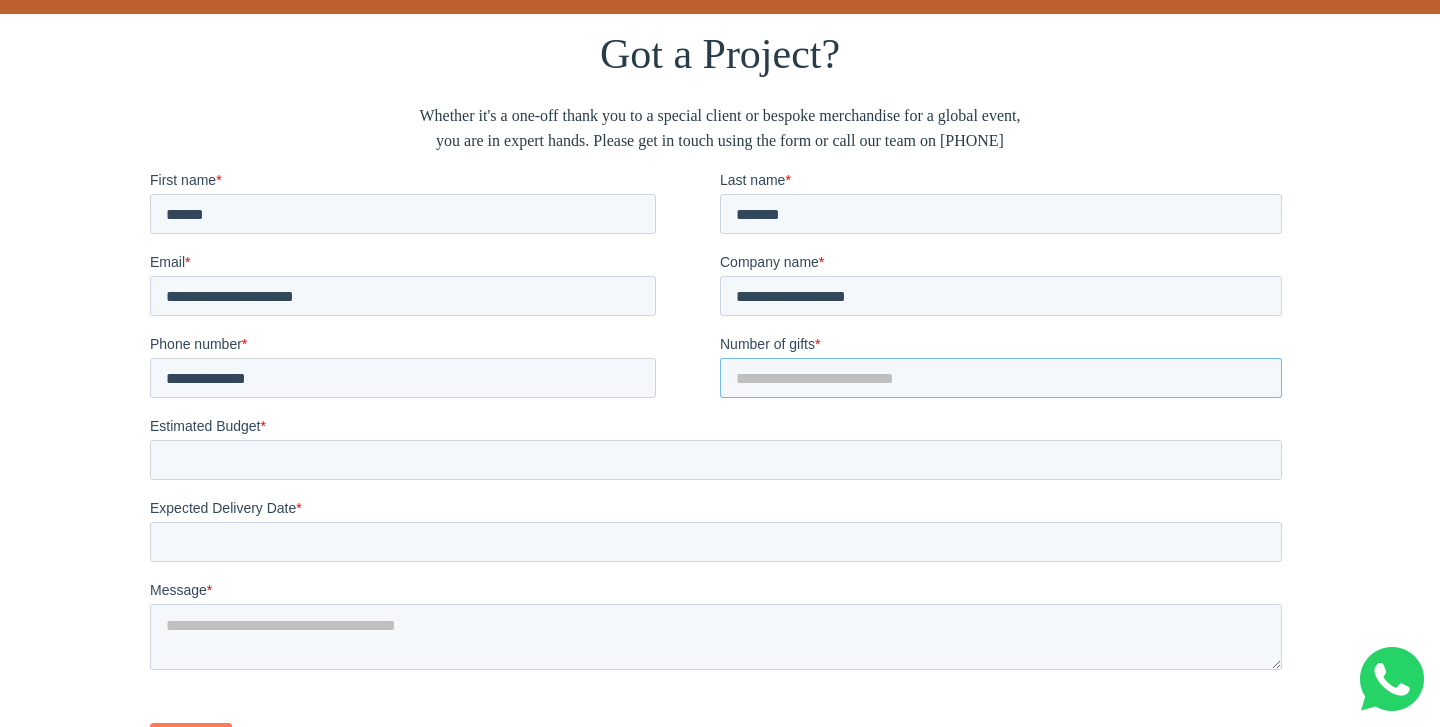 drag, startPoint x: 793, startPoint y: 374, endPoint x: 644, endPoint y: 374, distance: 149 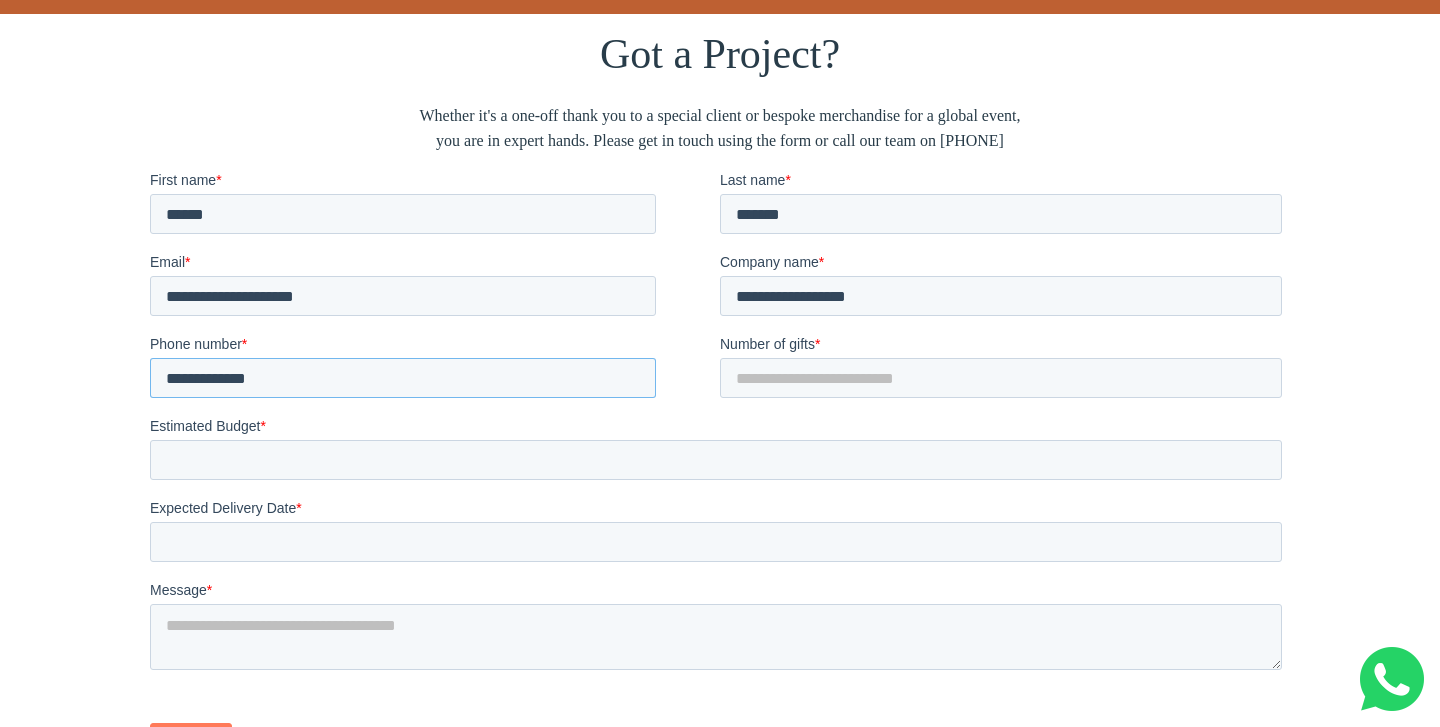 drag, startPoint x: 214, startPoint y: 377, endPoint x: 481, endPoint y: 377, distance: 267 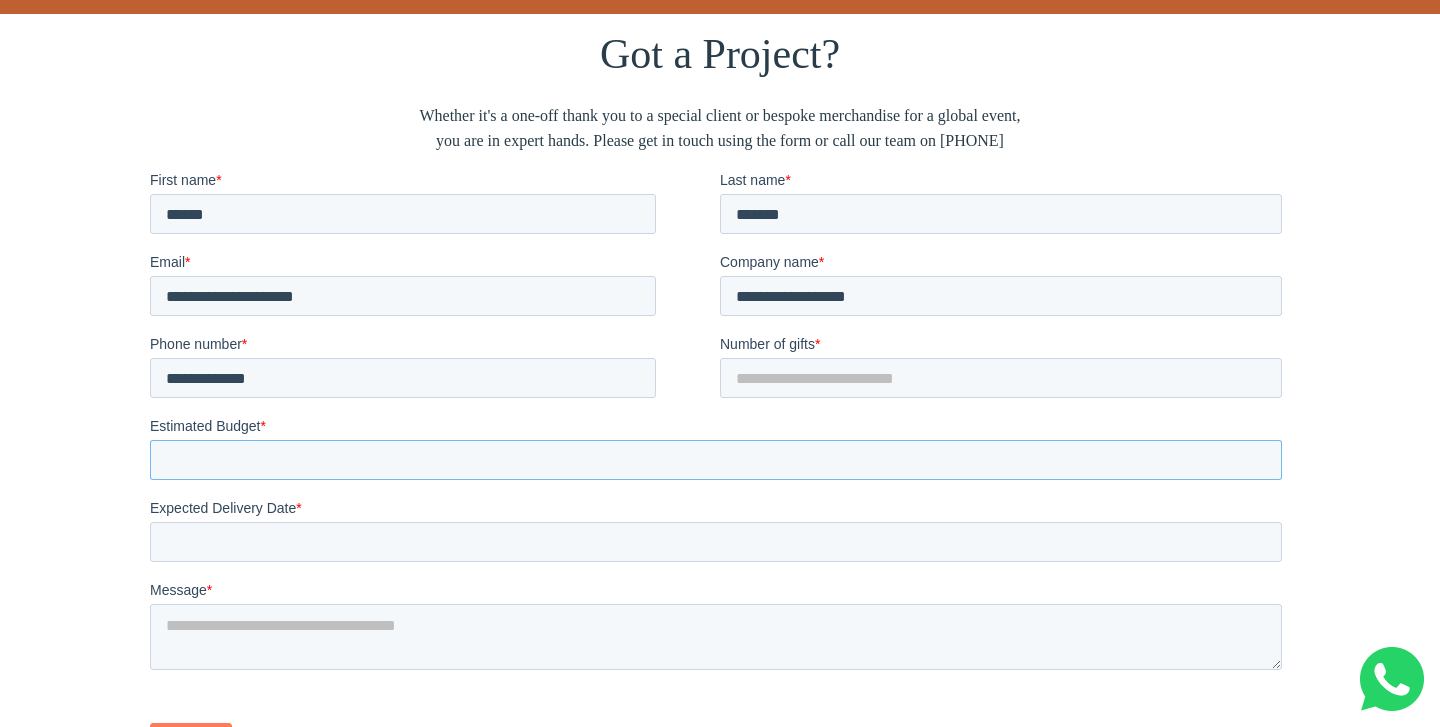 click on "Estimated Budget  *" at bounding box center (716, 459) 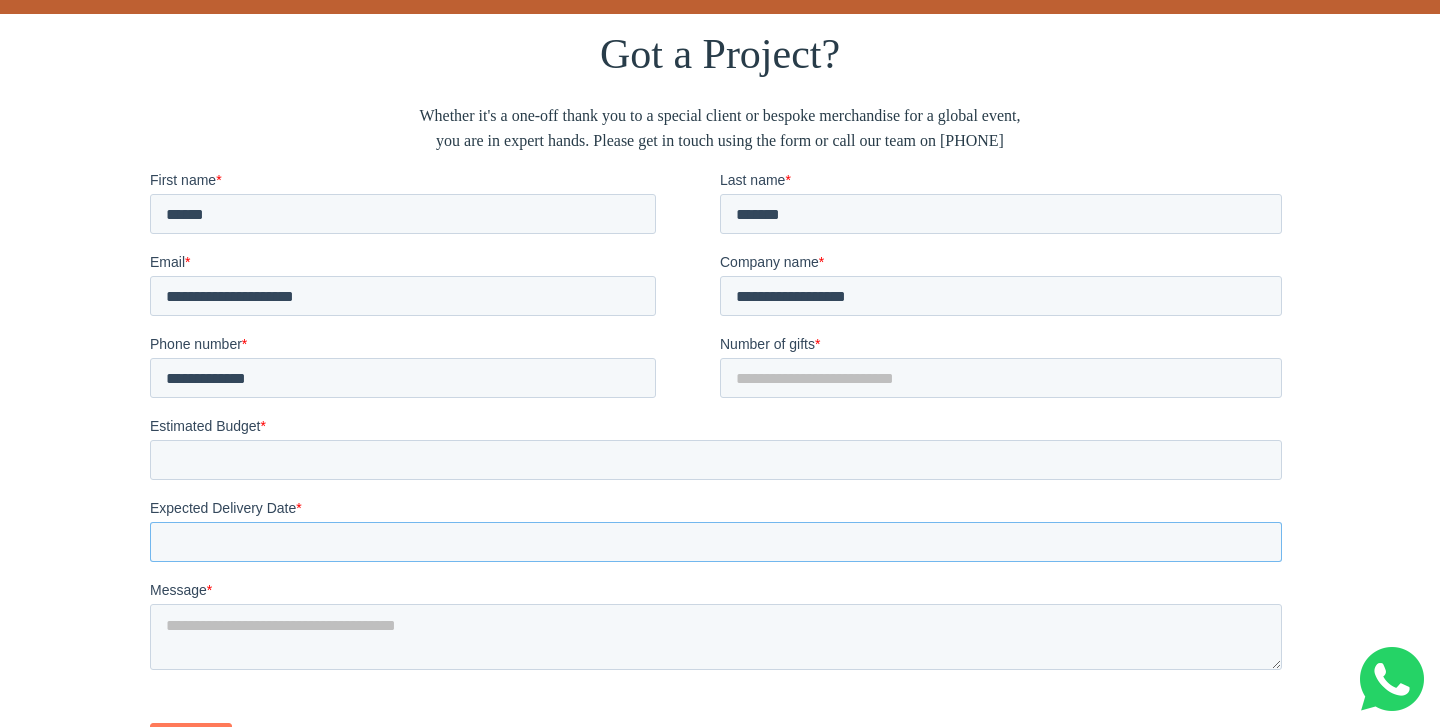 click on "Expected Delivery Date *" at bounding box center (716, 541) 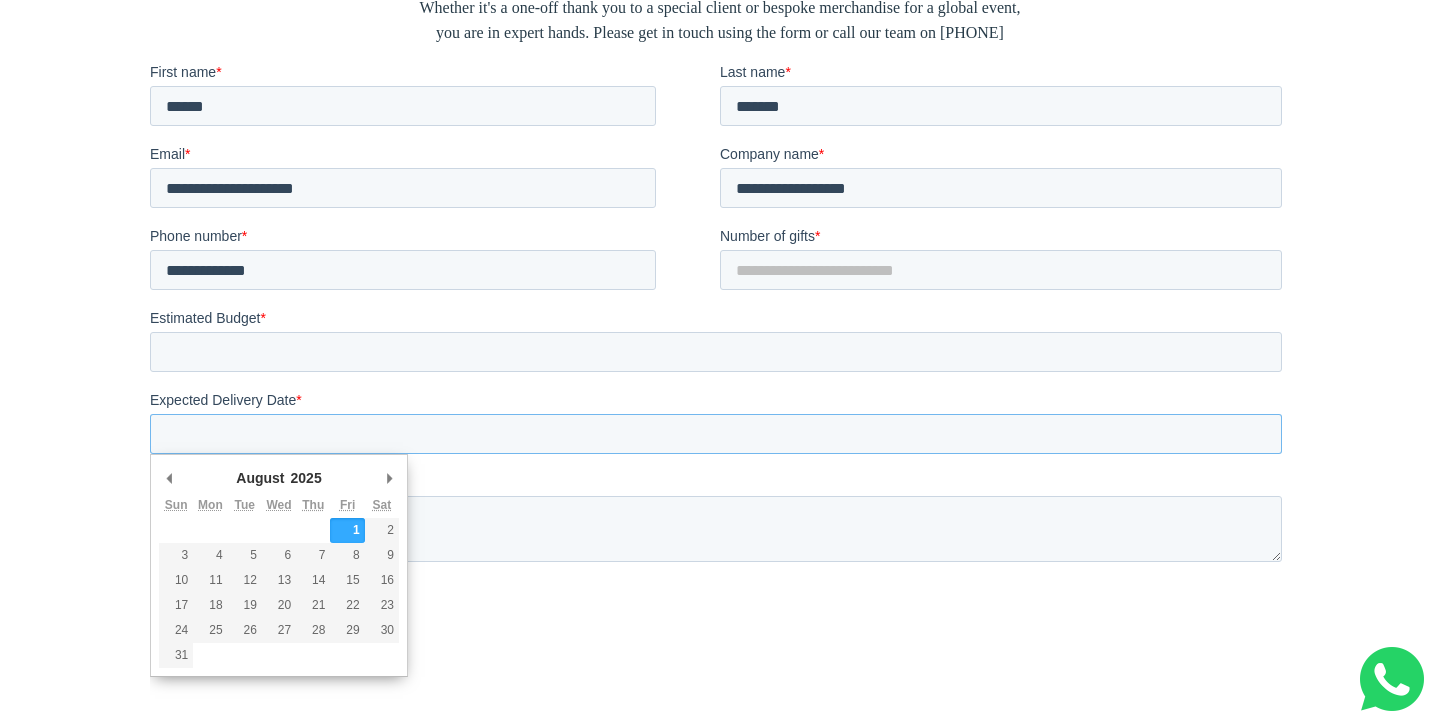 scroll, scrollTop: 4189, scrollLeft: 0, axis: vertical 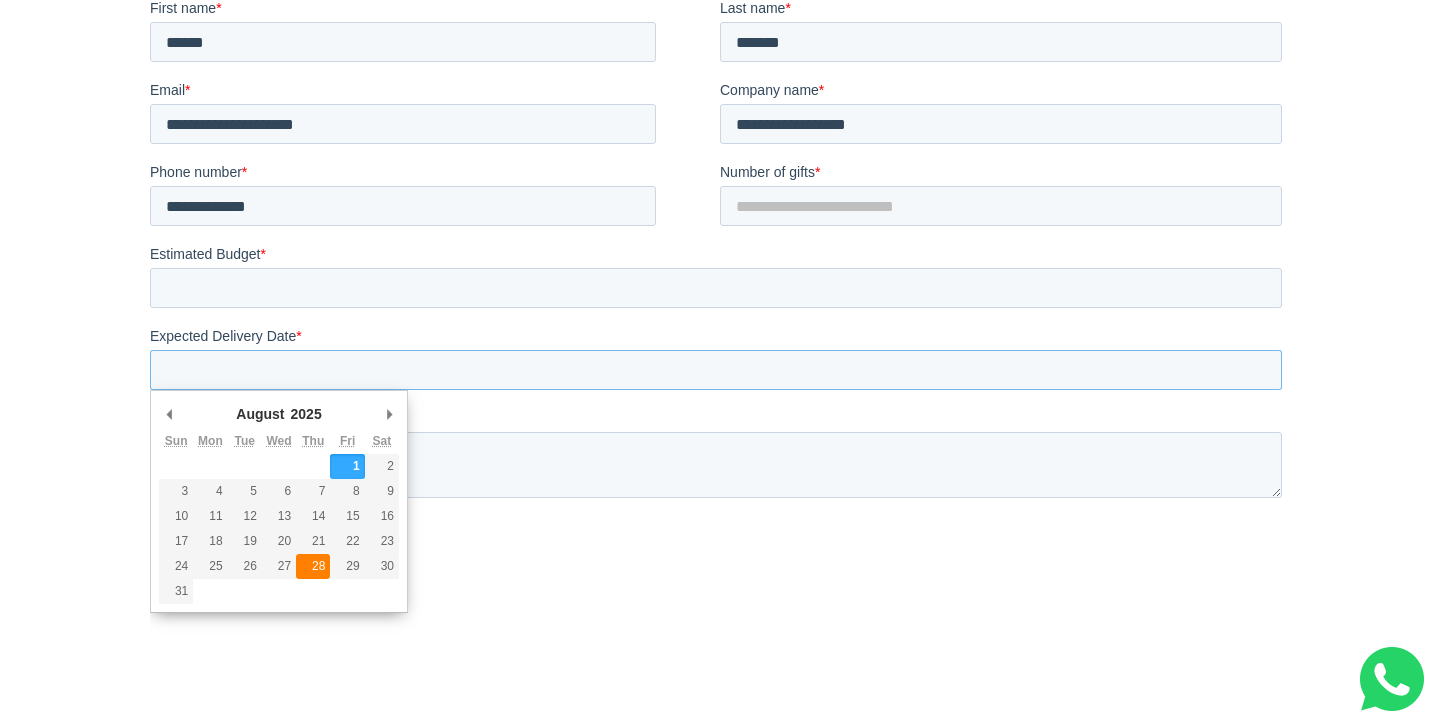 type on "[DATE]" 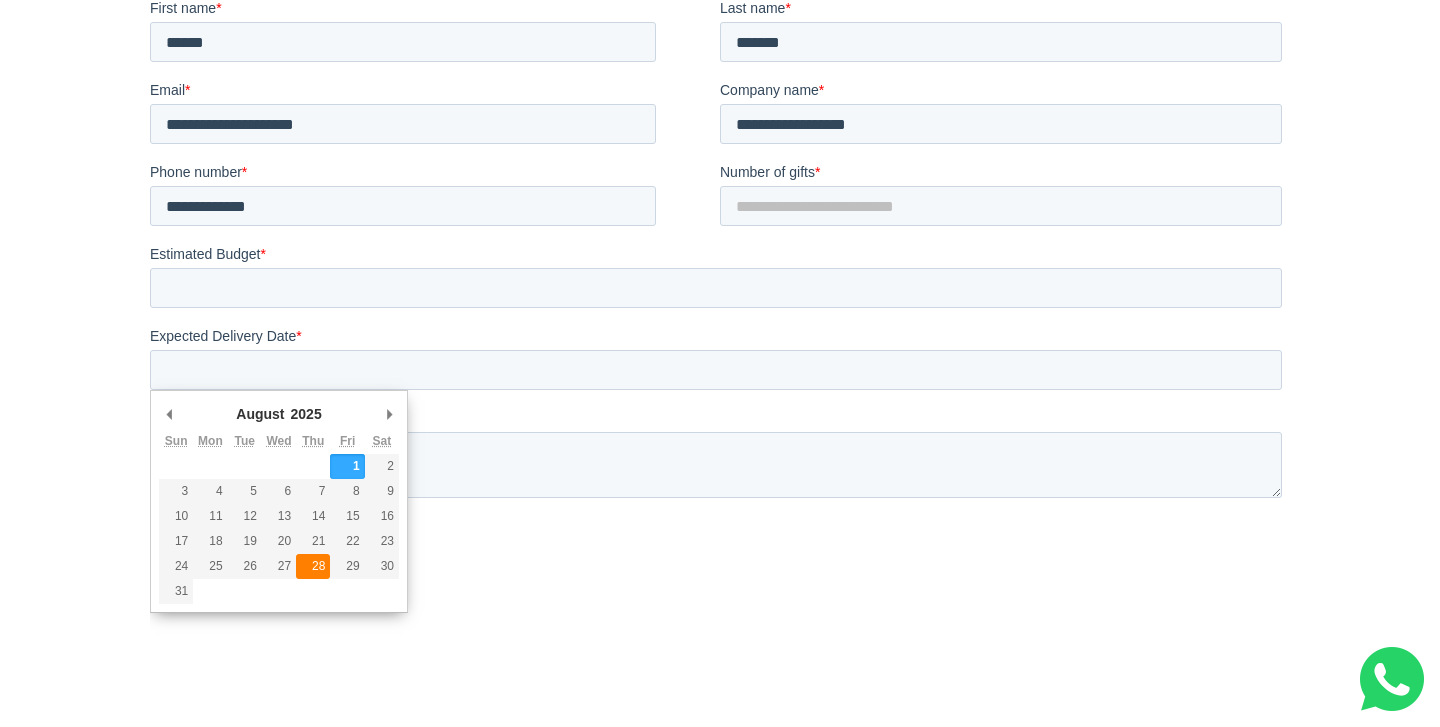 type on "**********" 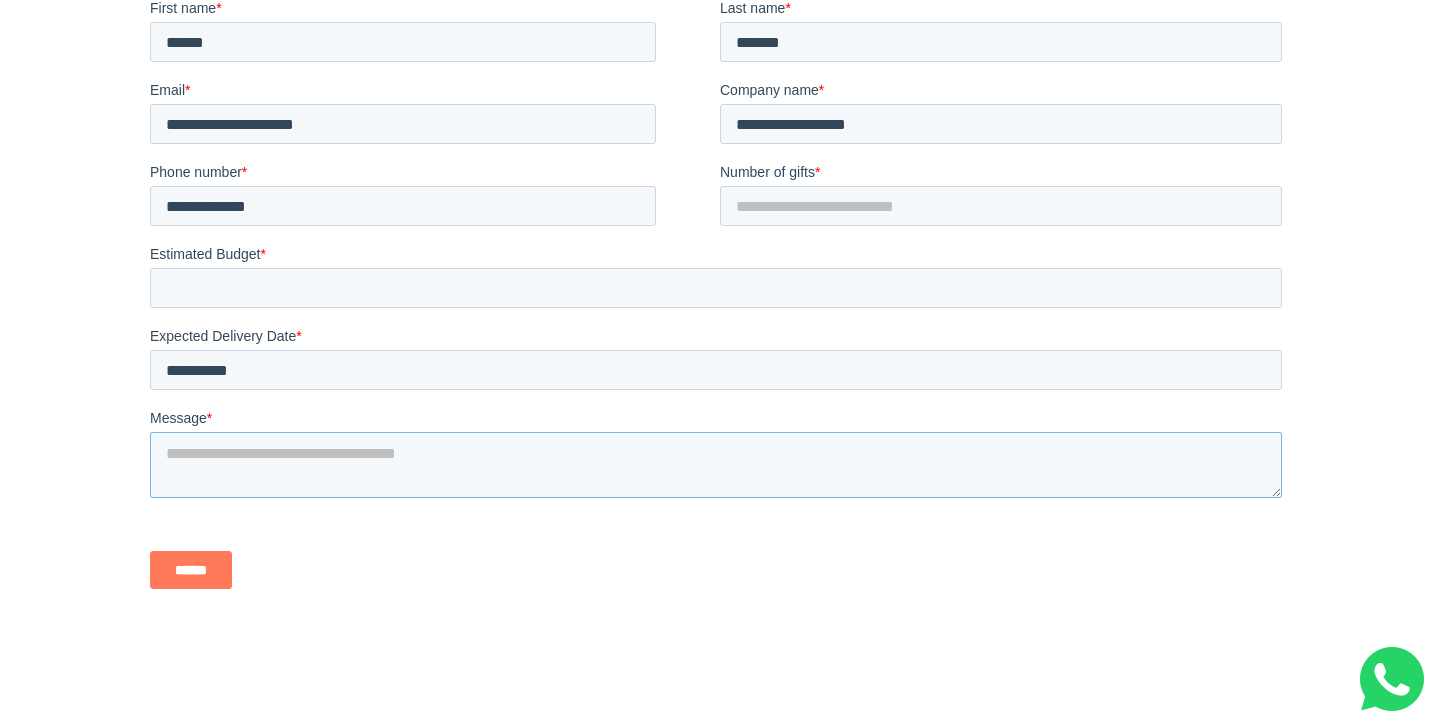 click on "Message *" at bounding box center (716, 465) 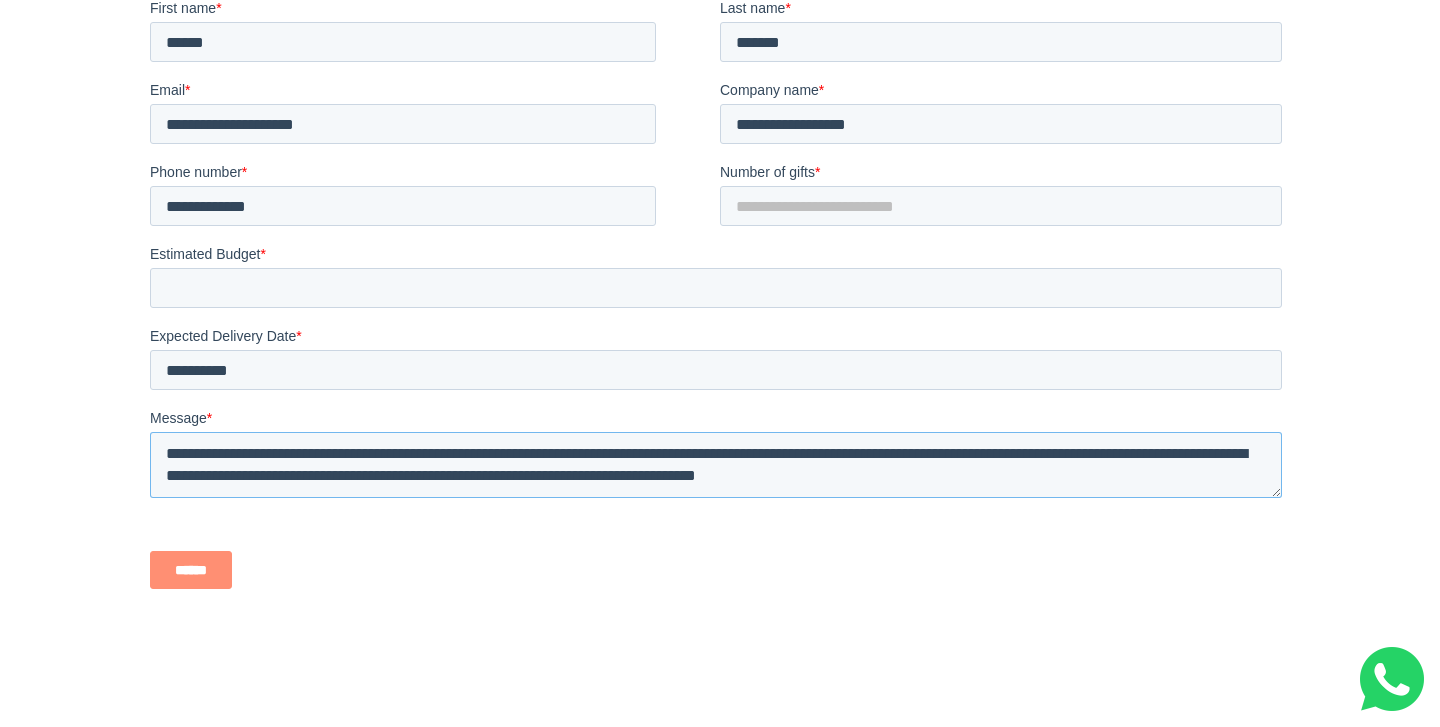 type on "**********" 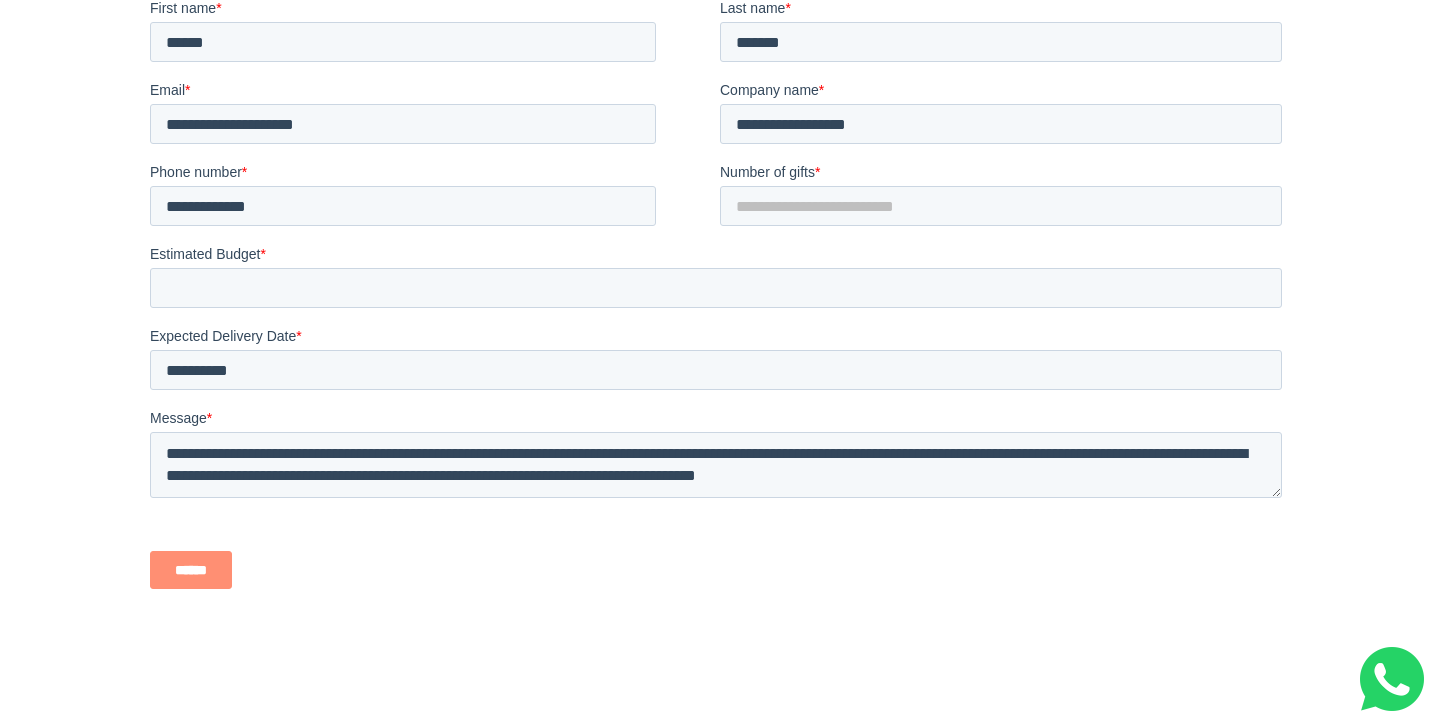 click on "******" at bounding box center (191, 570) 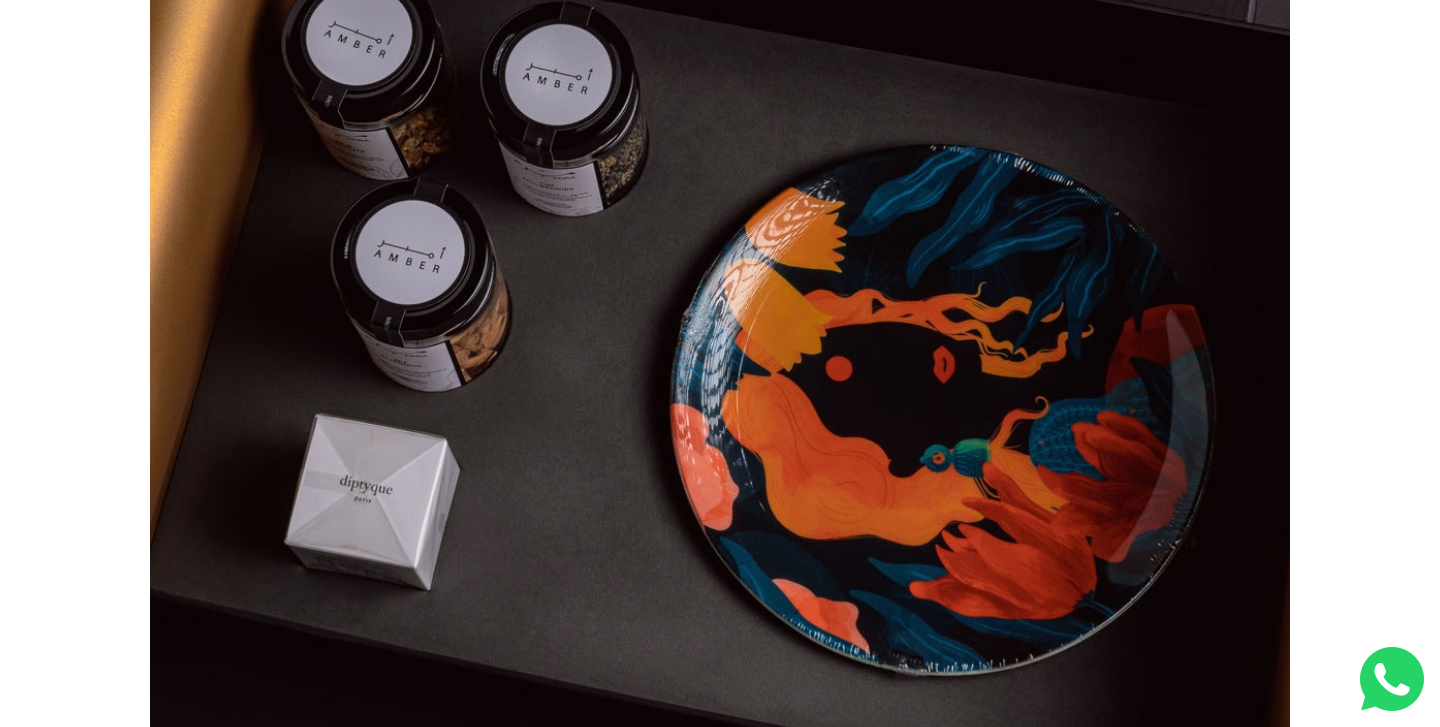 scroll, scrollTop: 776, scrollLeft: 0, axis: vertical 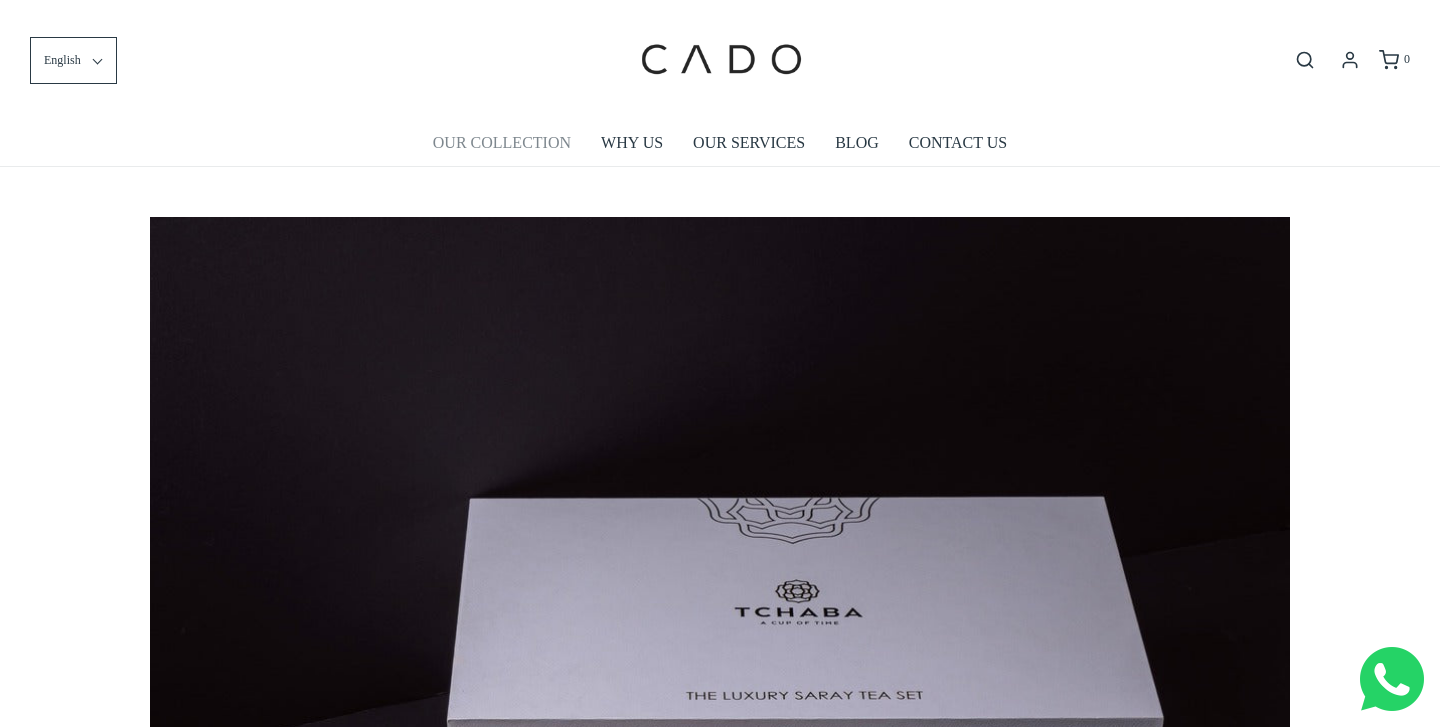 click on "OUR COLLECTION" at bounding box center (502, 143) 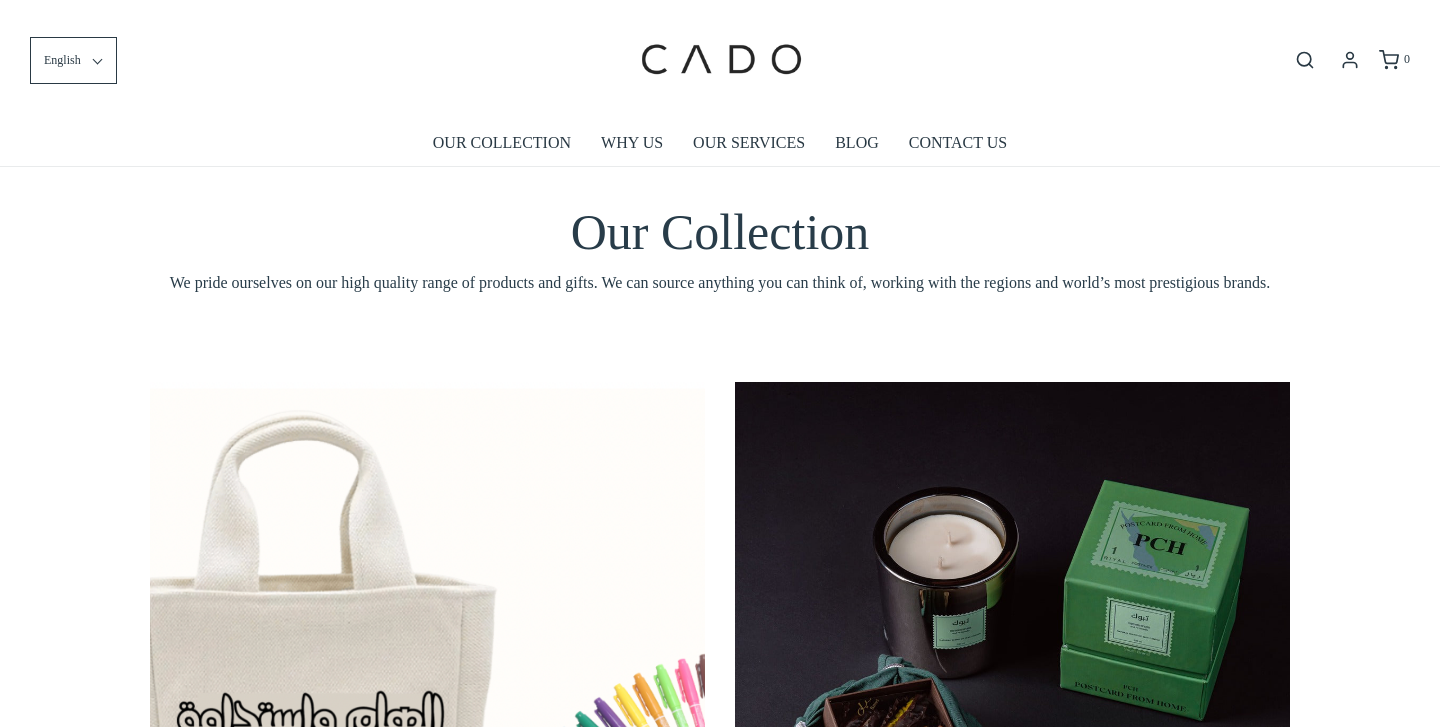 scroll, scrollTop: 0, scrollLeft: 0, axis: both 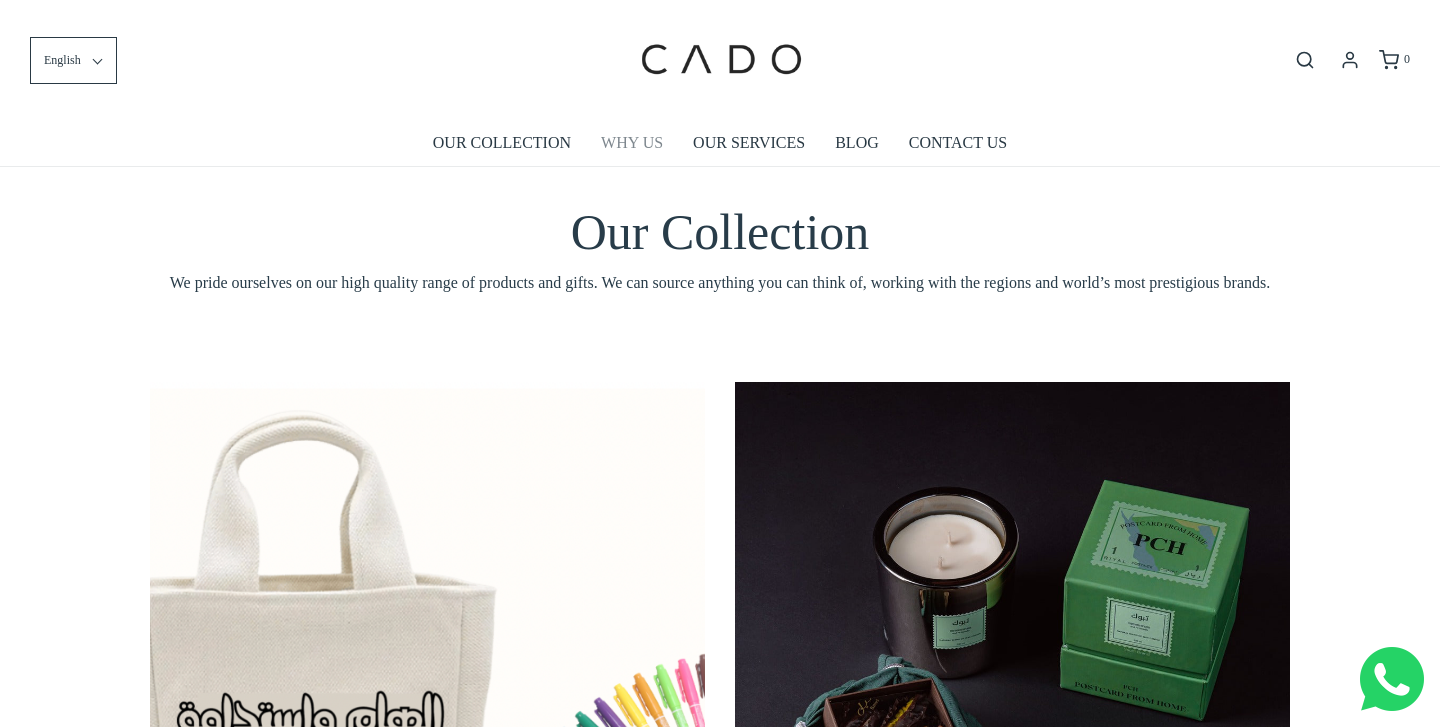 click on "WHY US" at bounding box center (632, 143) 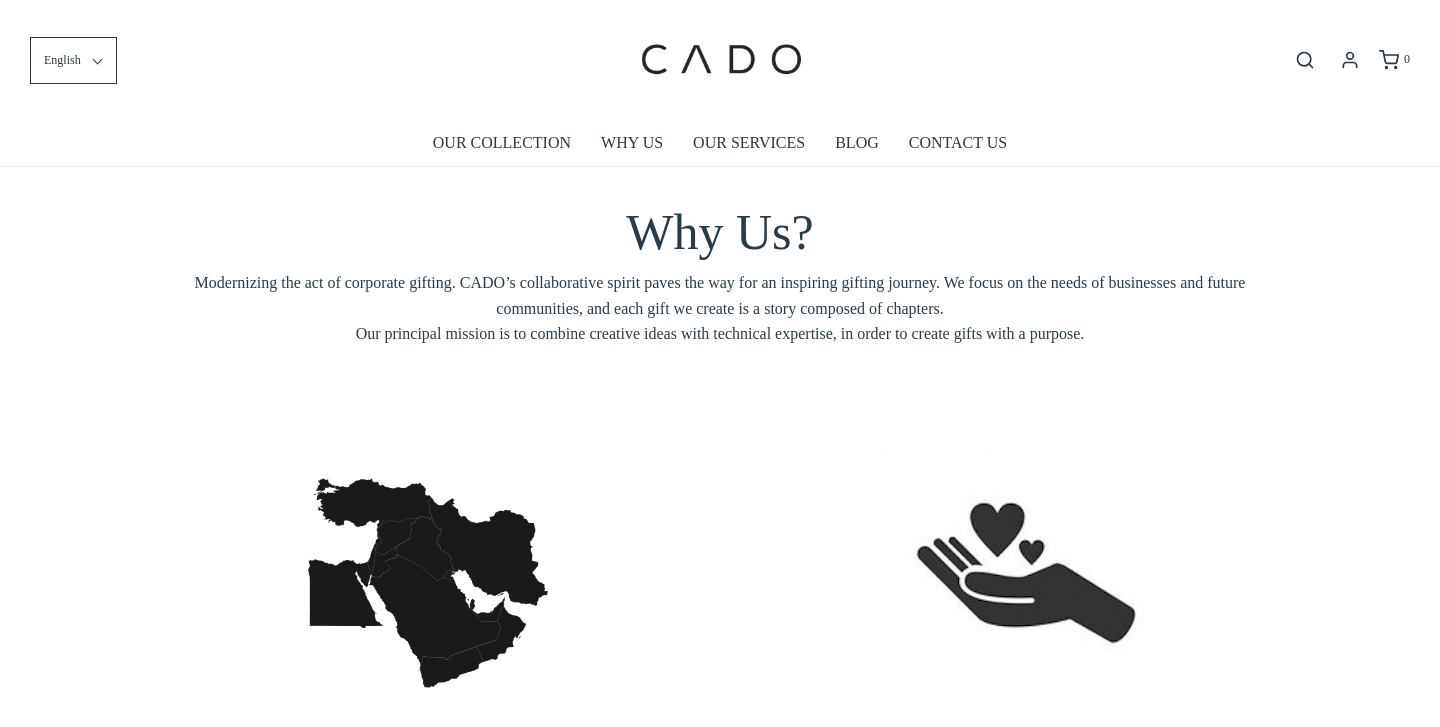 scroll, scrollTop: 0, scrollLeft: 0, axis: both 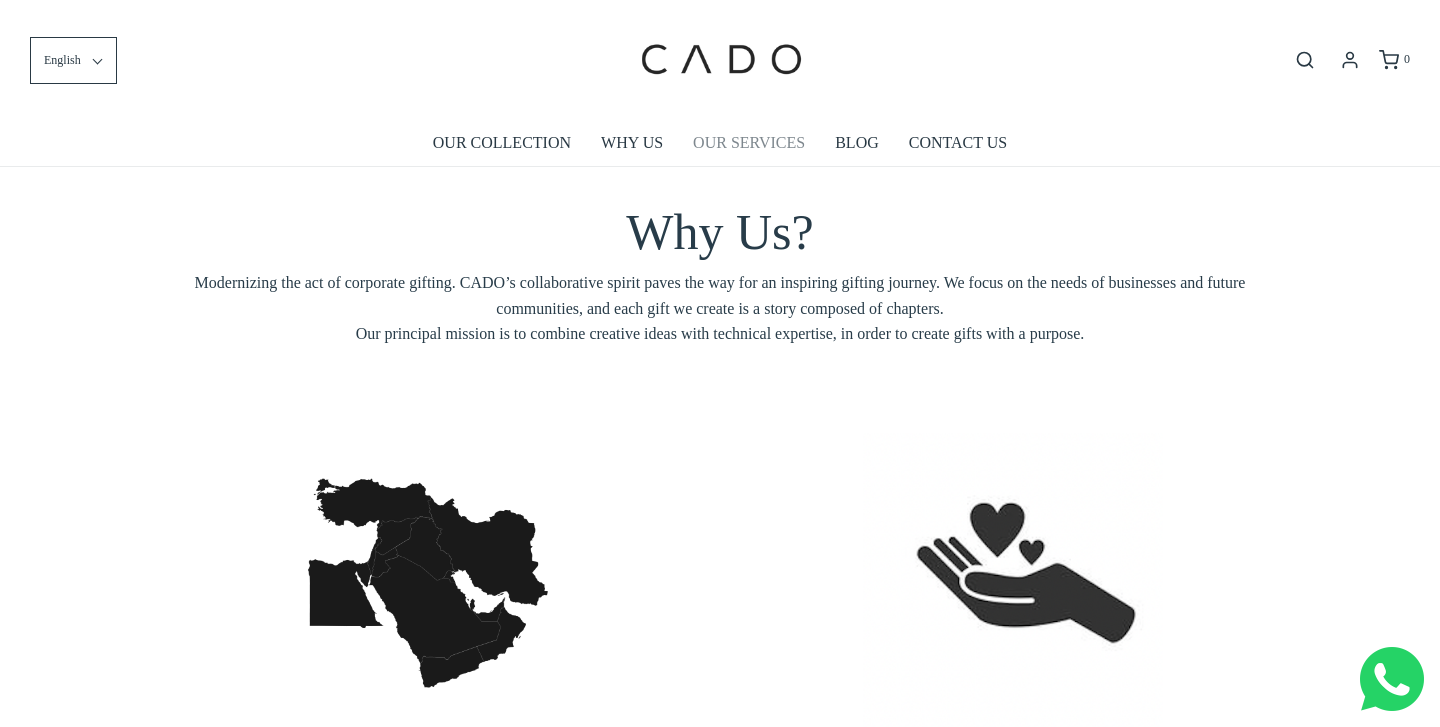 click on "OUR SERVICES" at bounding box center [749, 143] 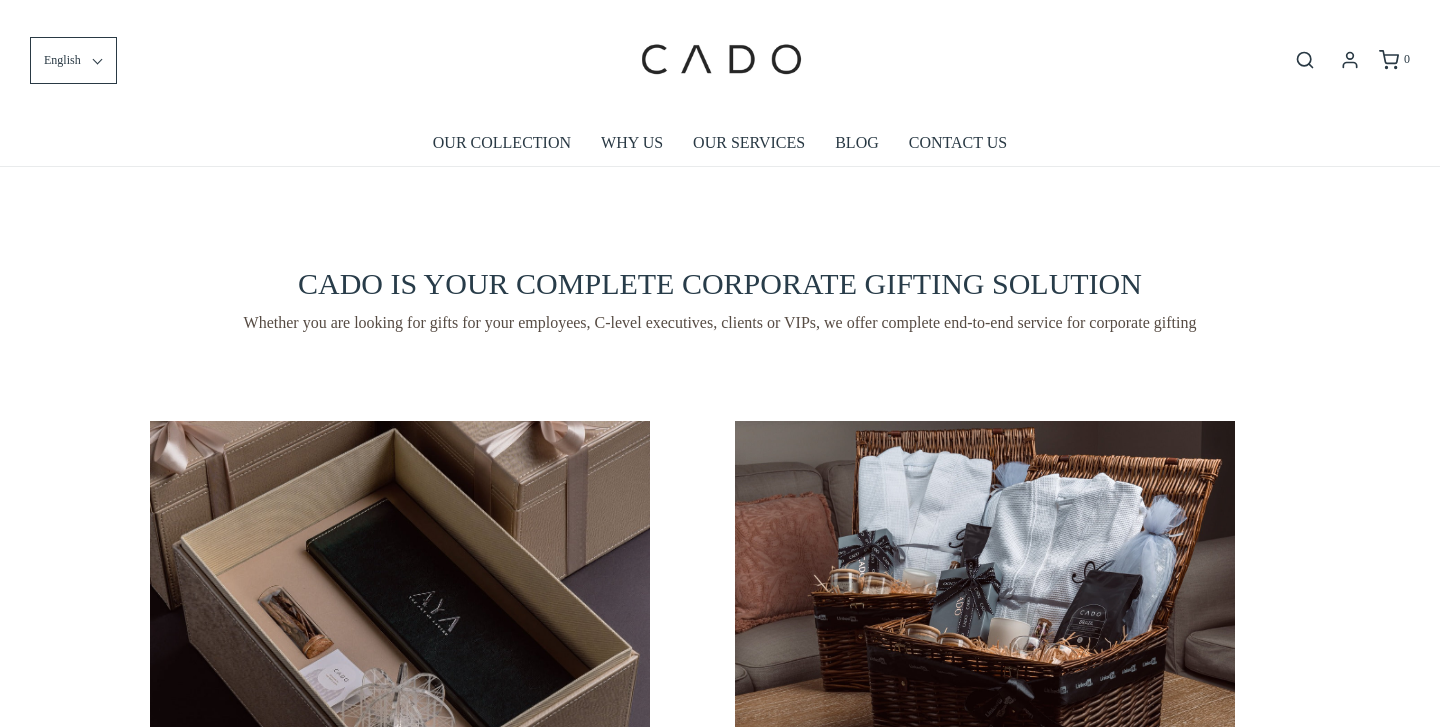 scroll, scrollTop: 0, scrollLeft: 0, axis: both 